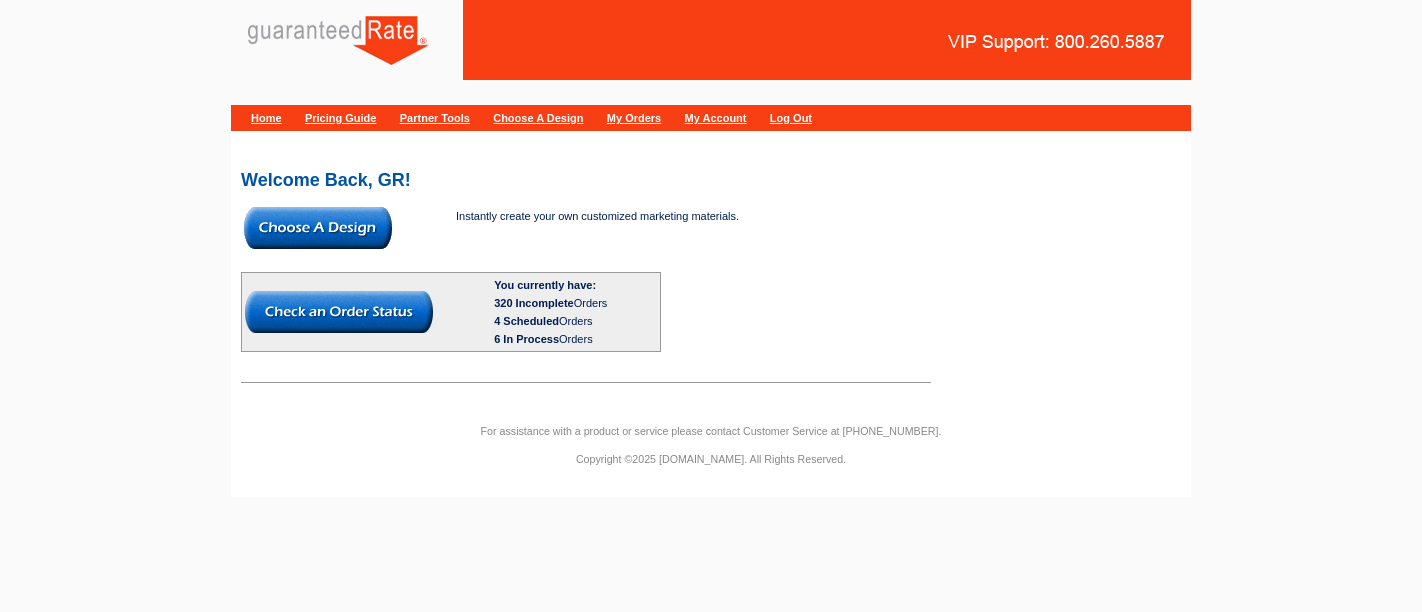 scroll, scrollTop: 0, scrollLeft: 0, axis: both 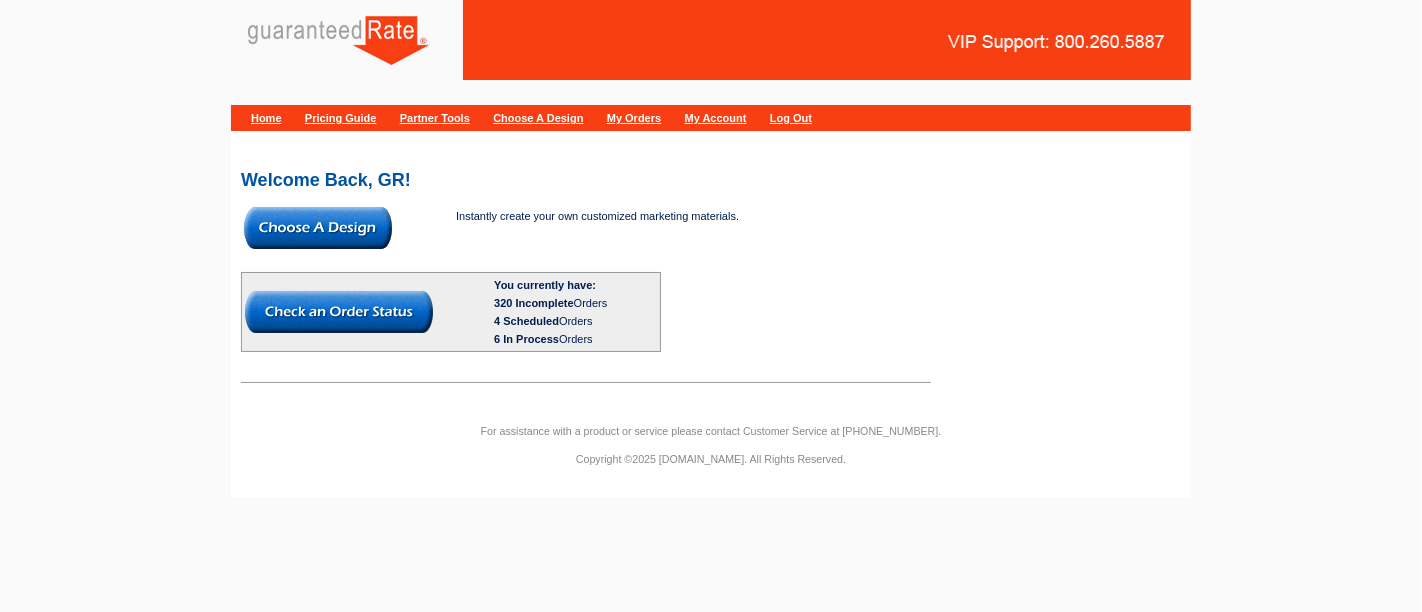 click at bounding box center (318, 228) 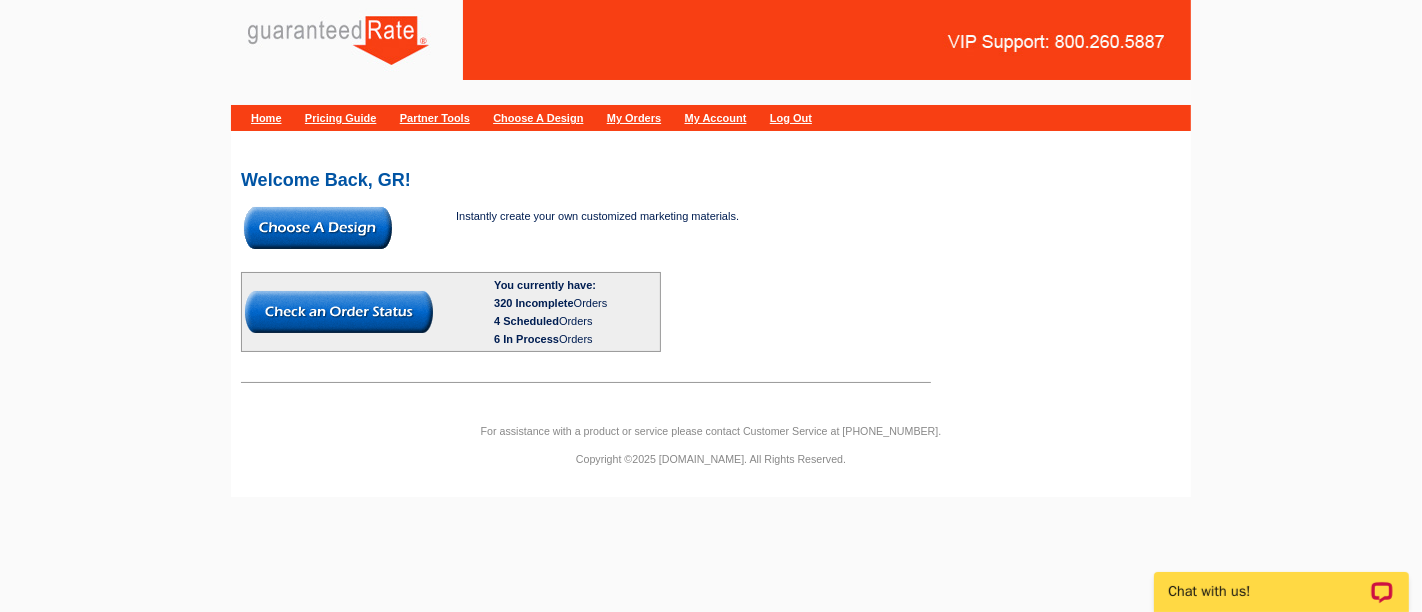 scroll, scrollTop: 0, scrollLeft: 0, axis: both 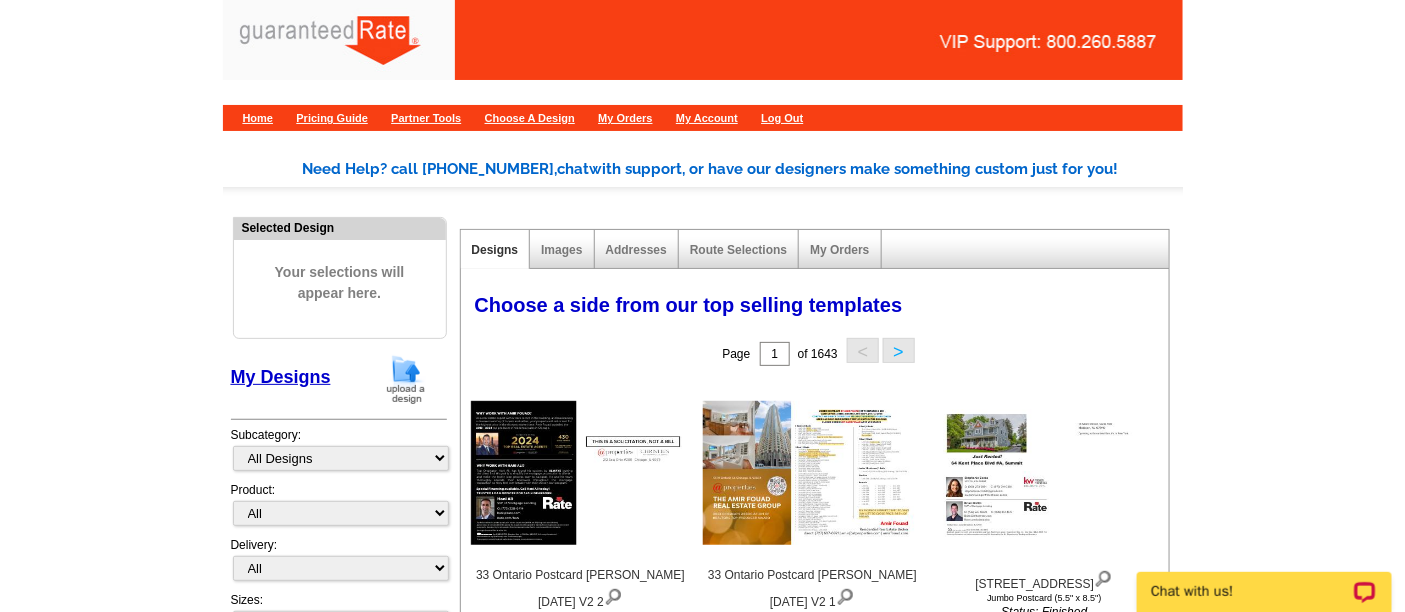 click at bounding box center [406, 379] 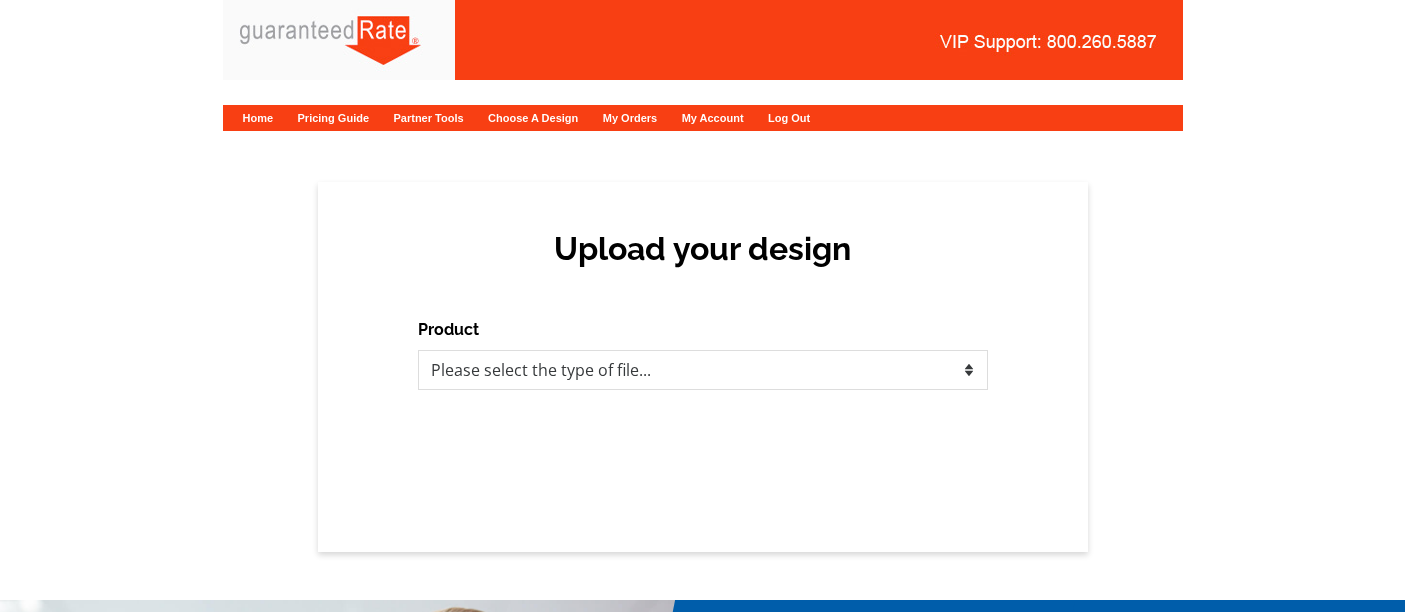 scroll, scrollTop: 0, scrollLeft: 0, axis: both 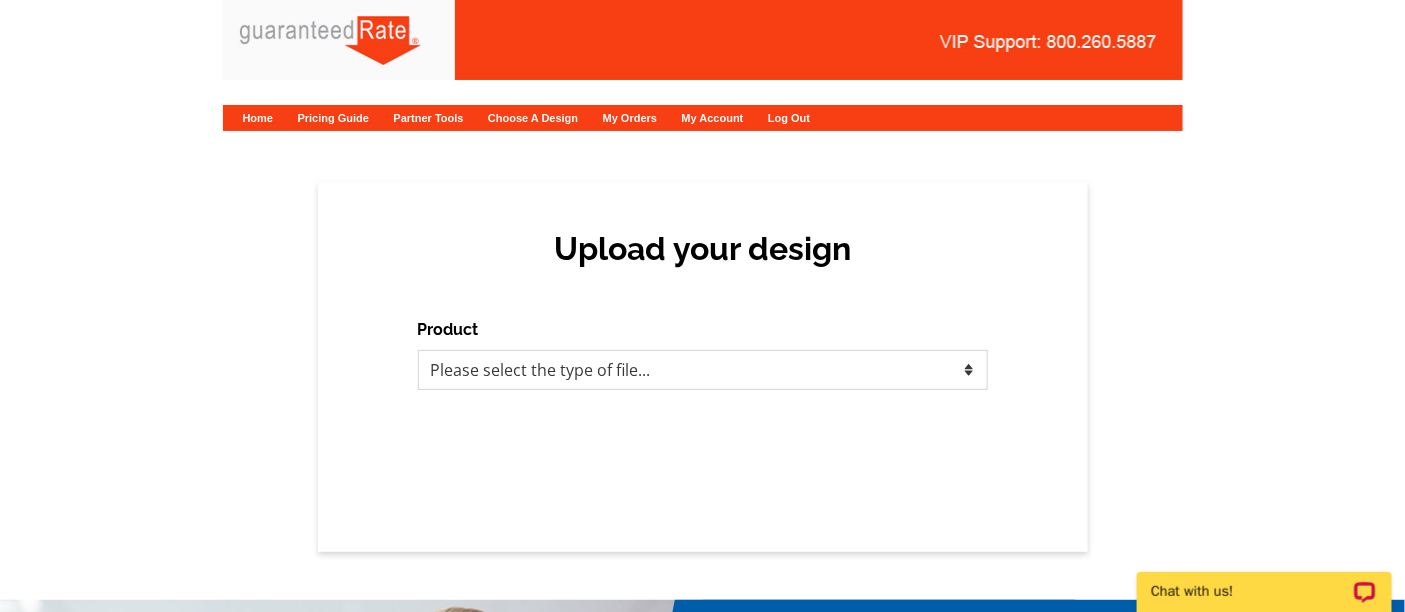 click on "Please select the type of file...
Postcards
Calendars
Business Cards
Letters and flyers
Greeting Cards" at bounding box center (703, 370) 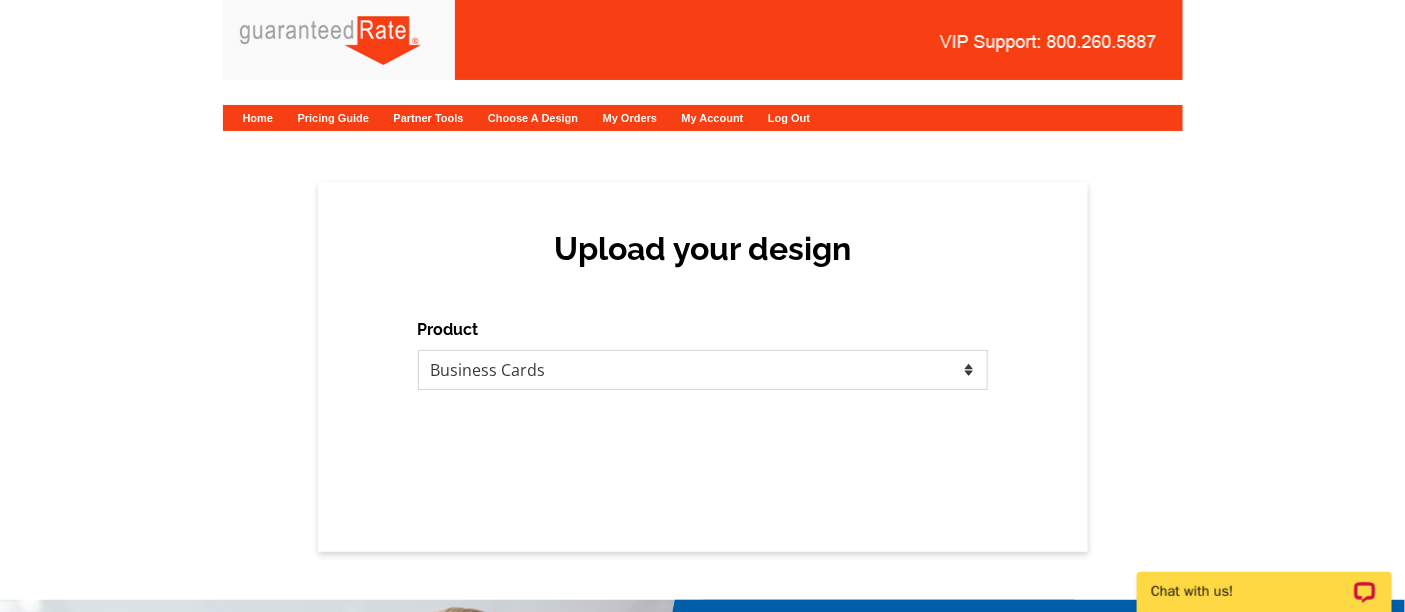 click on "Please select the type of file...
Postcards
Calendars
Business Cards
Letters and flyers
Greeting Cards" at bounding box center [703, 370] 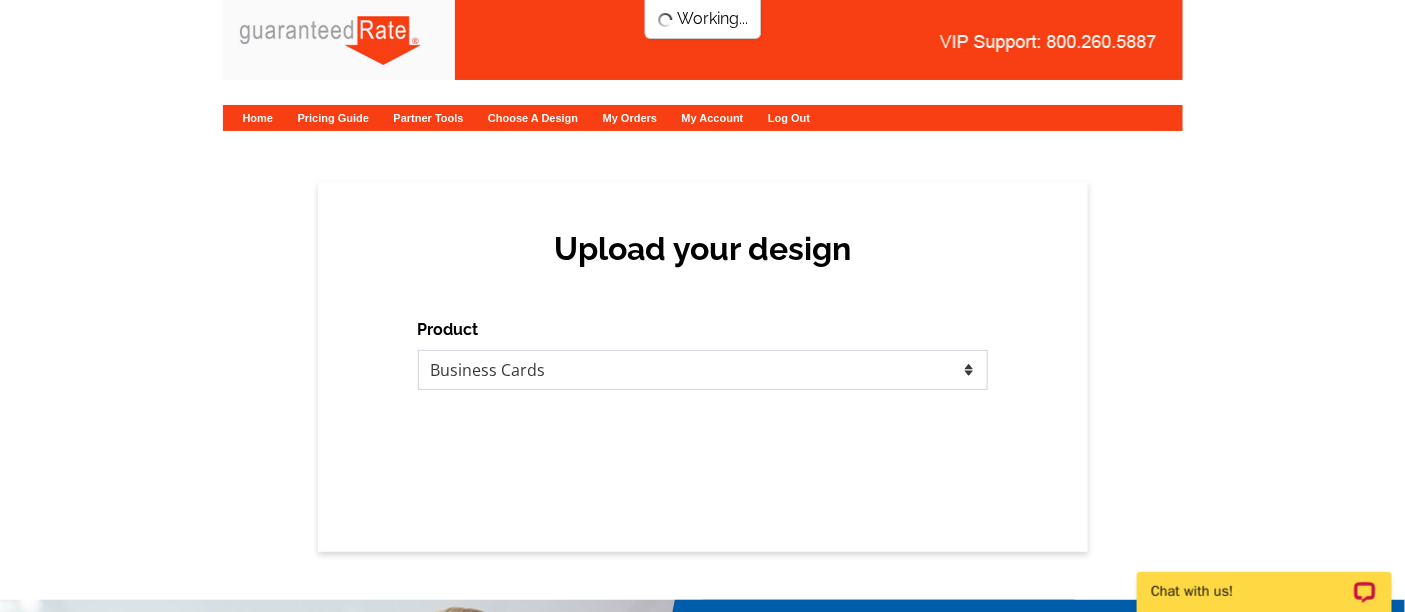 scroll, scrollTop: 0, scrollLeft: 0, axis: both 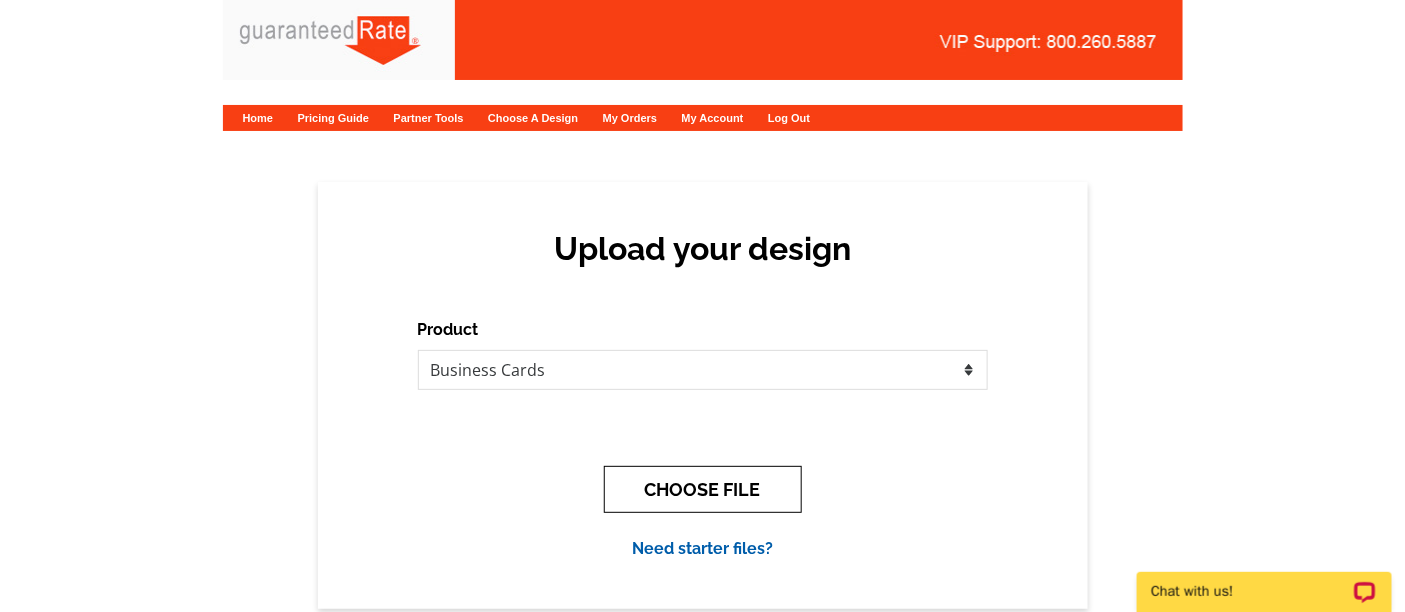 click on "CHOOSE FILE" at bounding box center (703, 489) 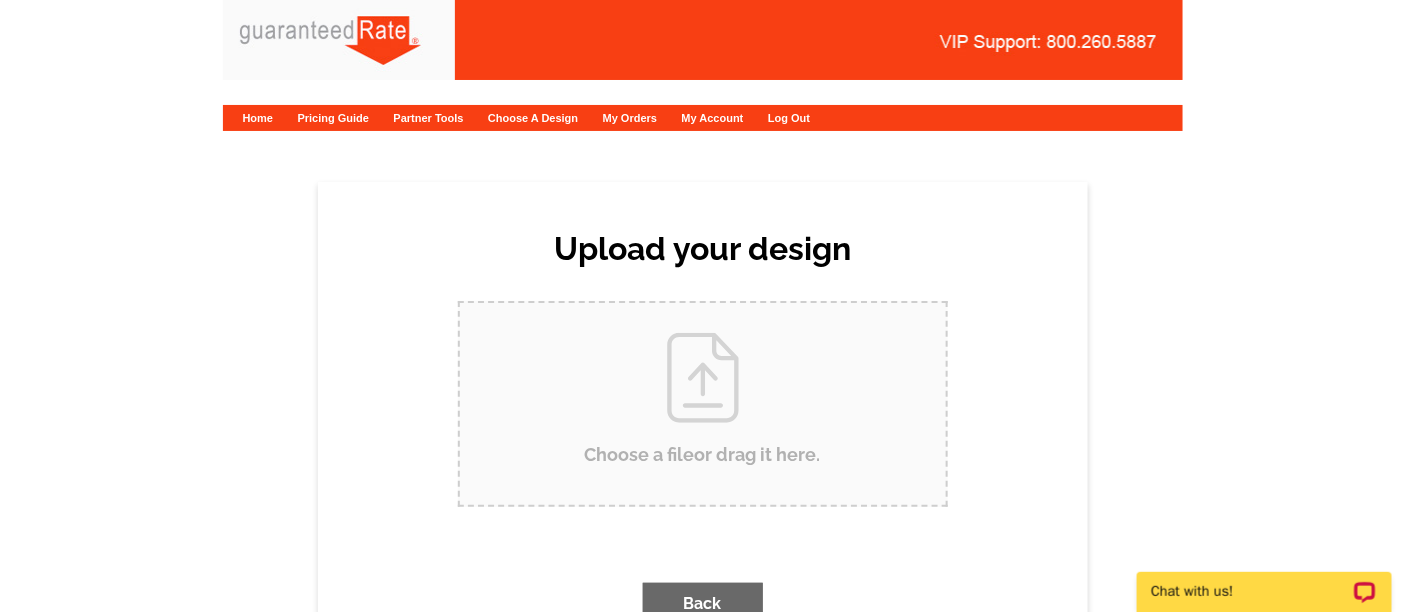 click on "Choose a file  or drag it here ." at bounding box center [703, 404] 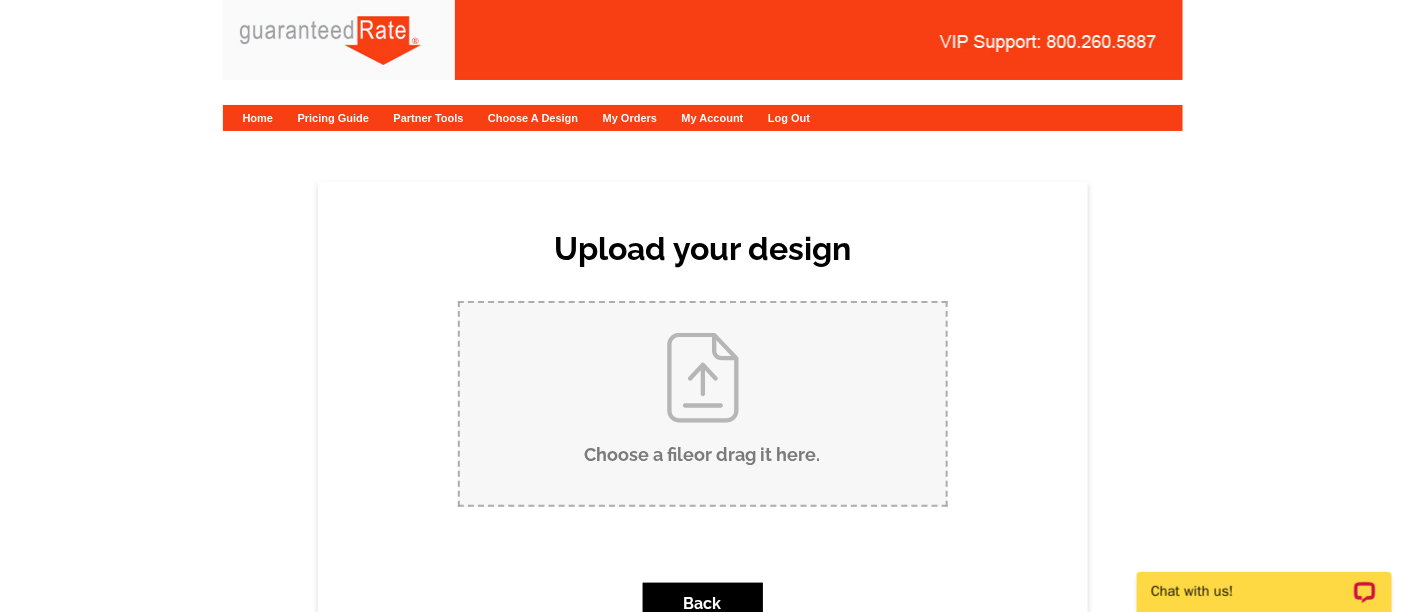 type on "C:\fakepath\CJ Bobola business card proof (1).pdf" 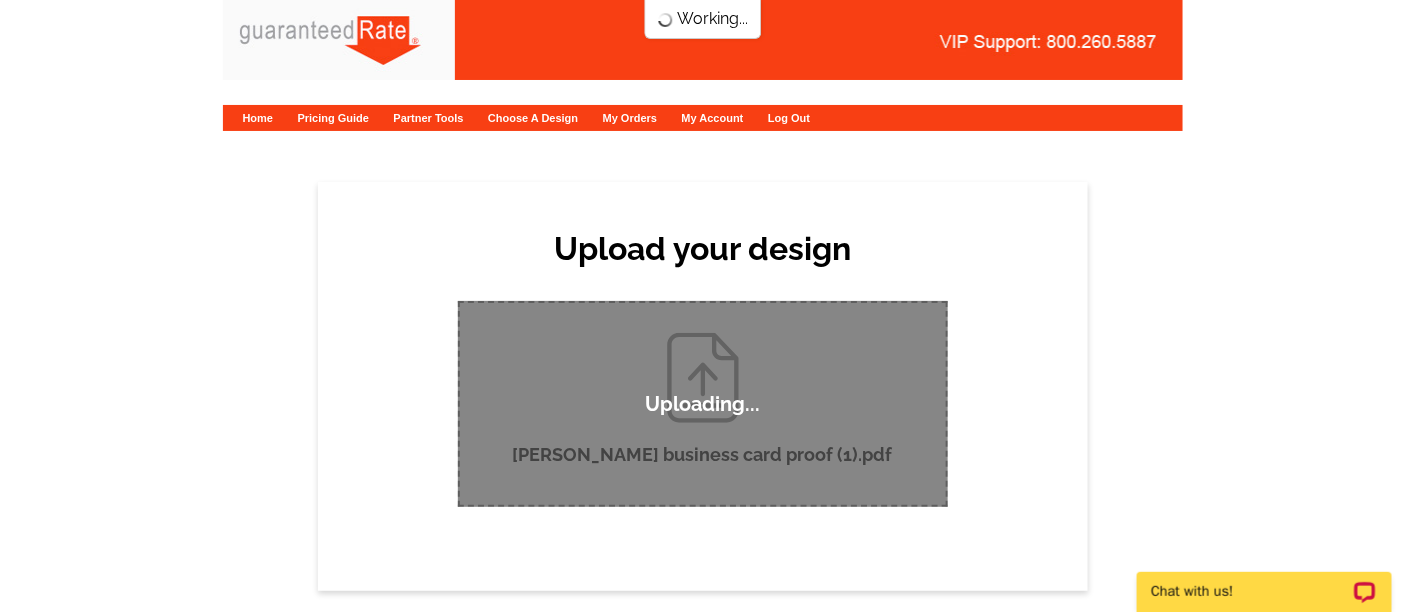 scroll, scrollTop: 222, scrollLeft: 0, axis: vertical 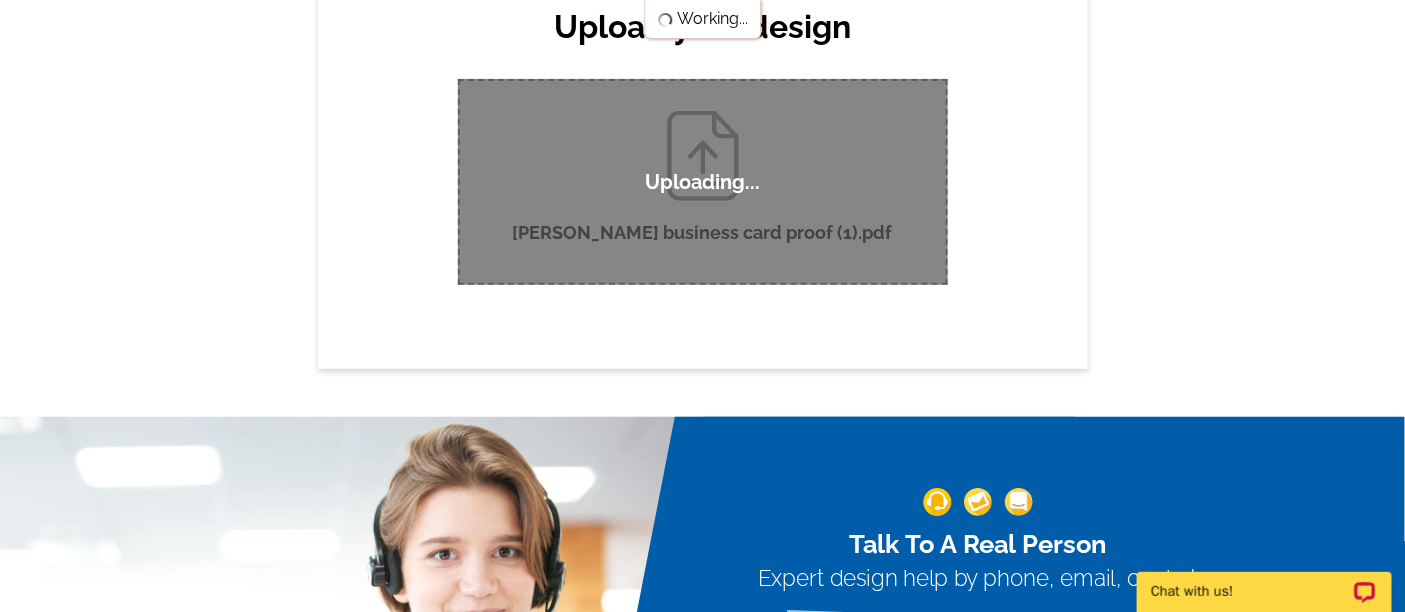 type 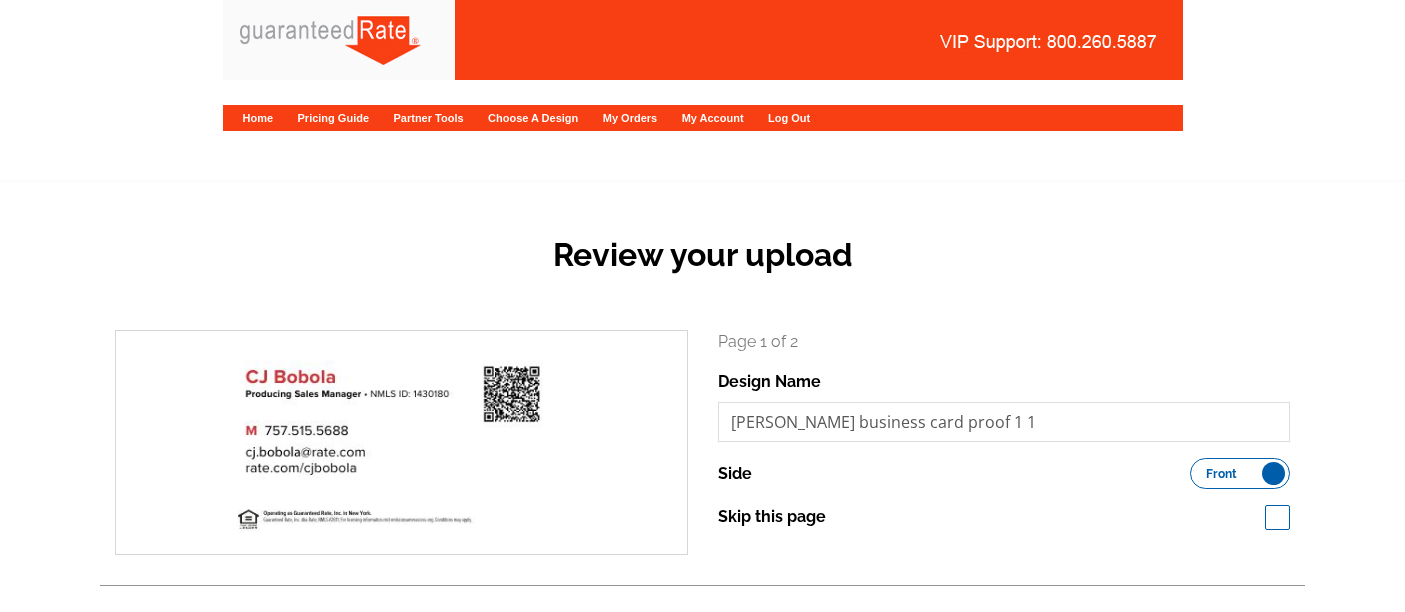scroll, scrollTop: 0, scrollLeft: 0, axis: both 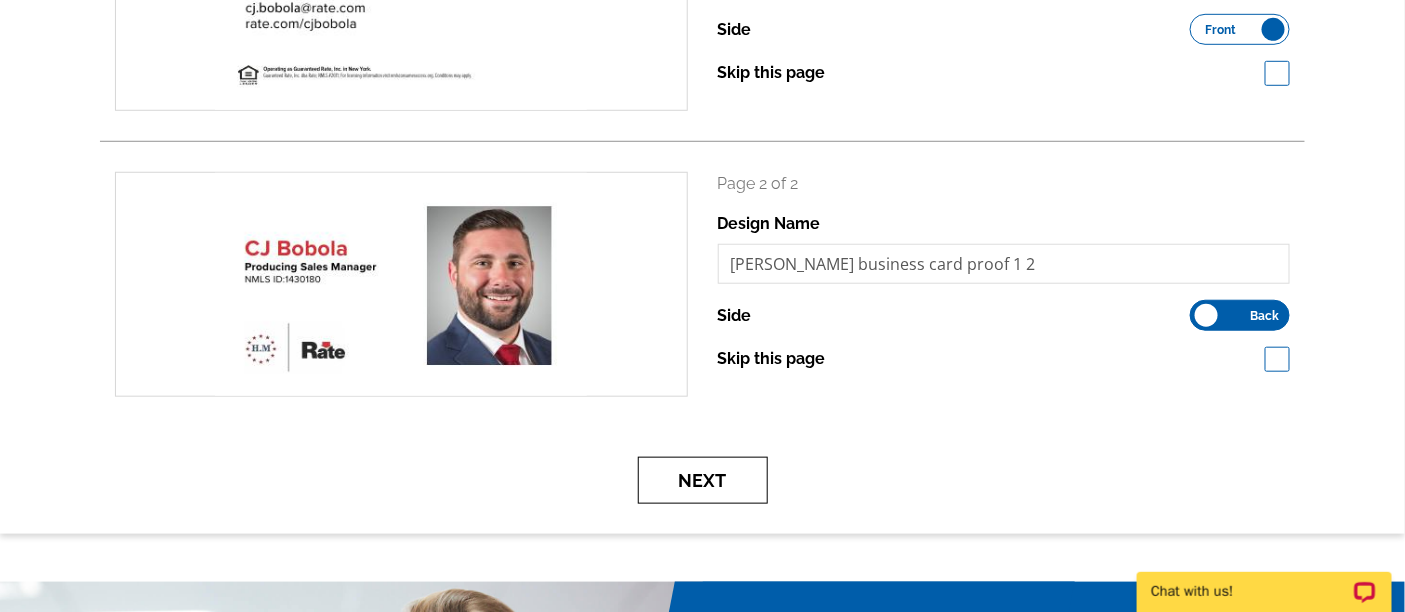 click on "Next" at bounding box center (703, 480) 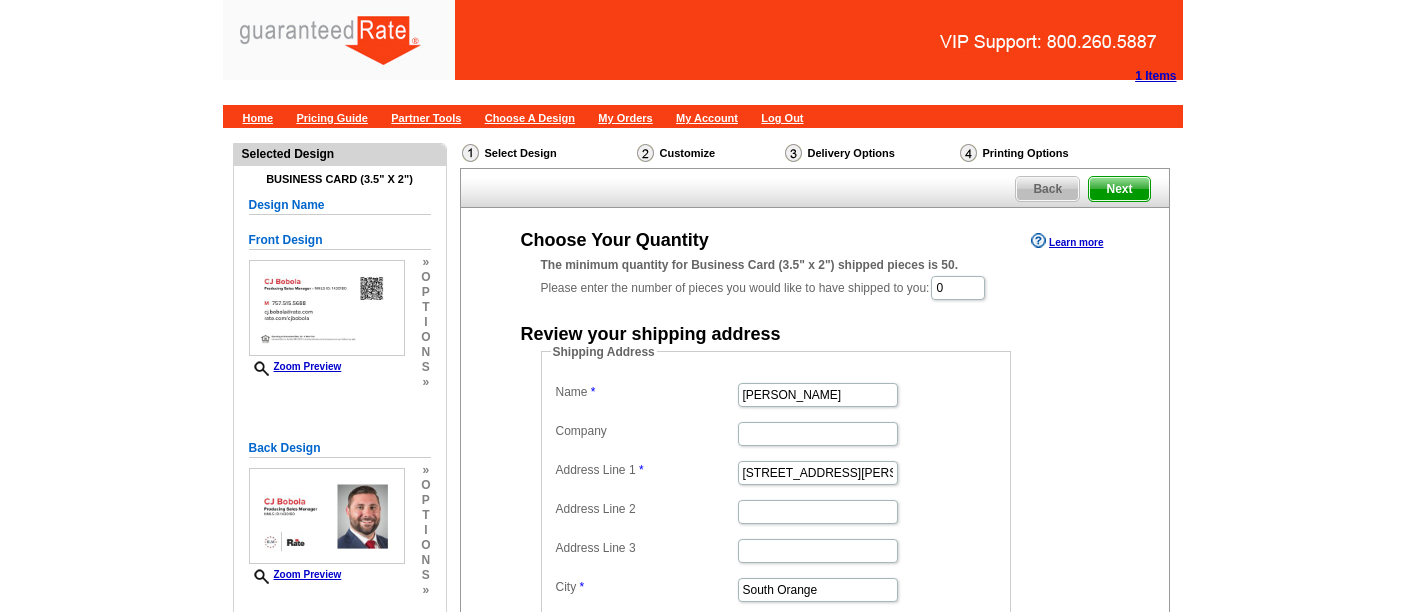 scroll, scrollTop: 0, scrollLeft: 0, axis: both 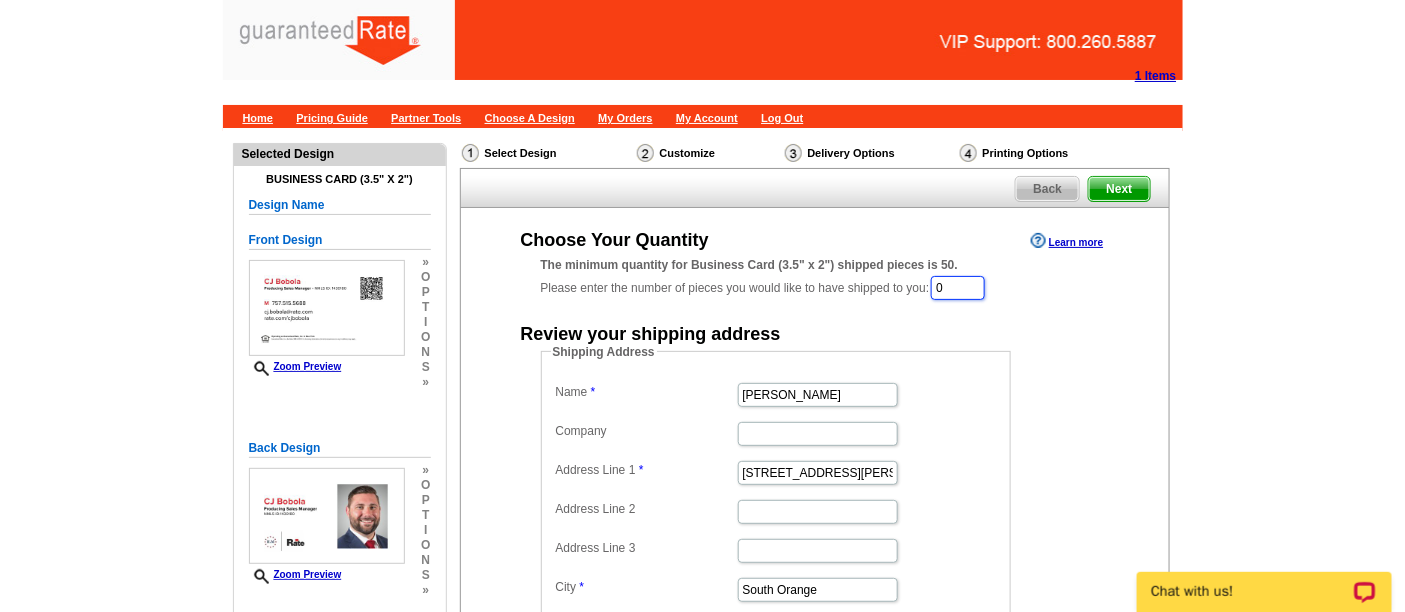 click on "0" at bounding box center (958, 288) 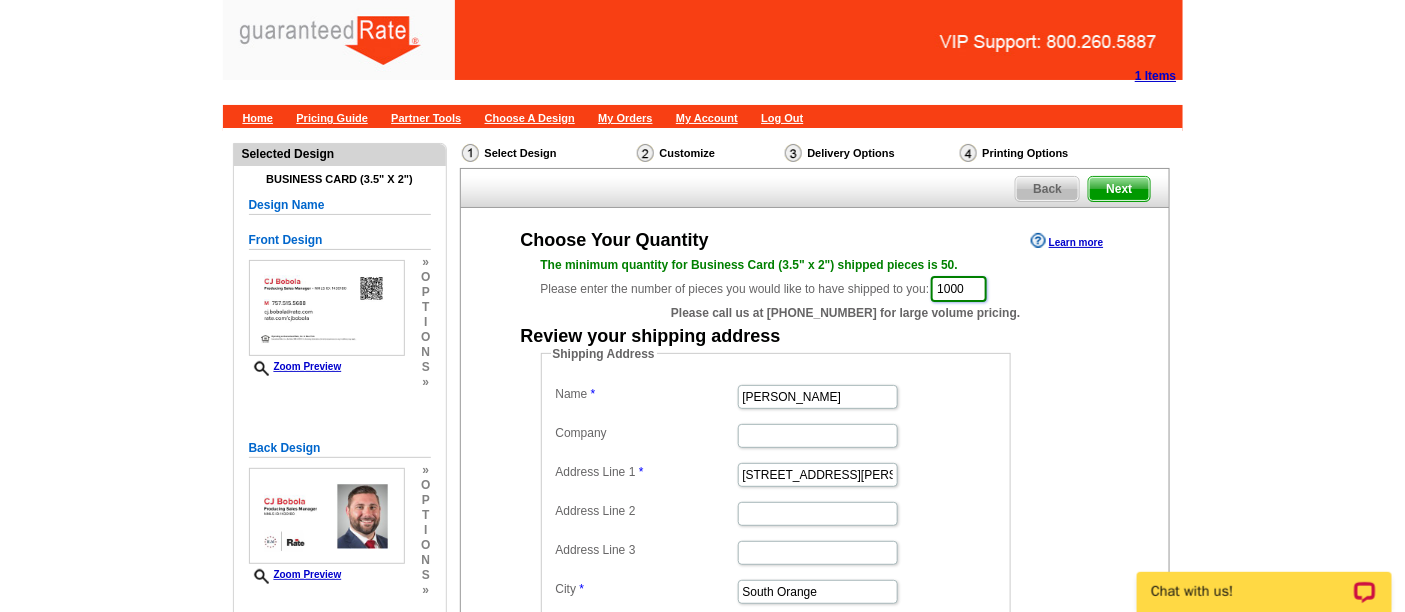 type on "1000" 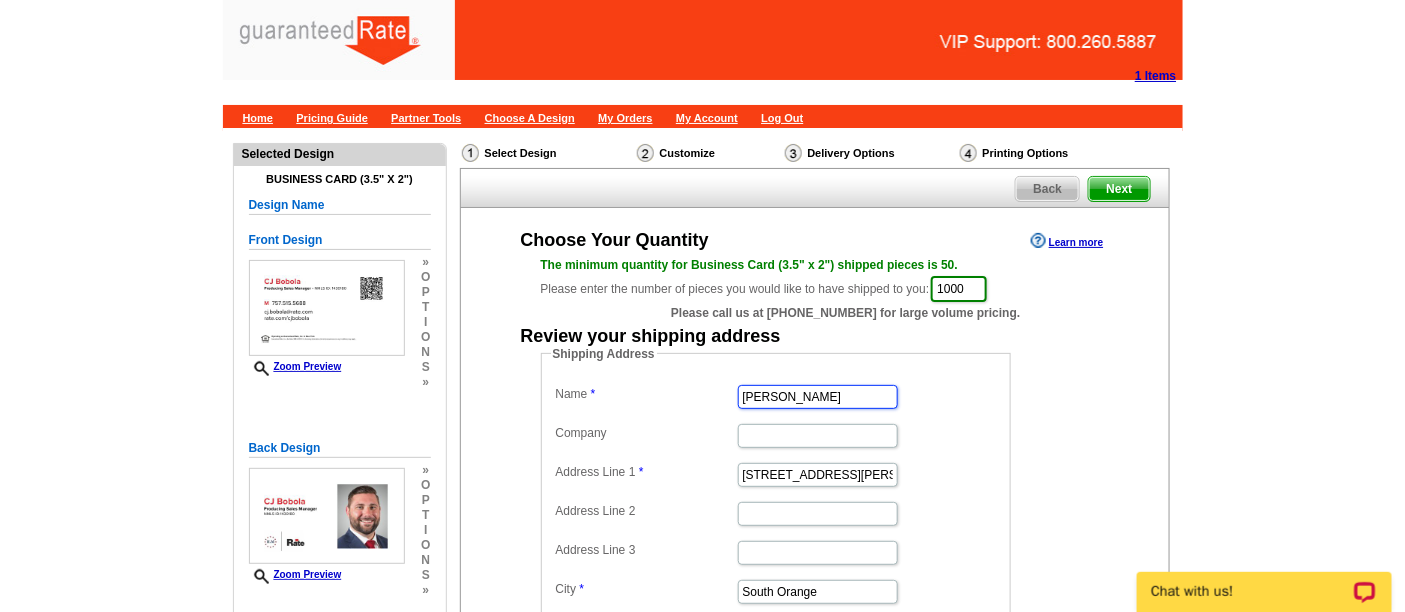 drag, startPoint x: 827, startPoint y: 394, endPoint x: 656, endPoint y: 374, distance: 172.16562 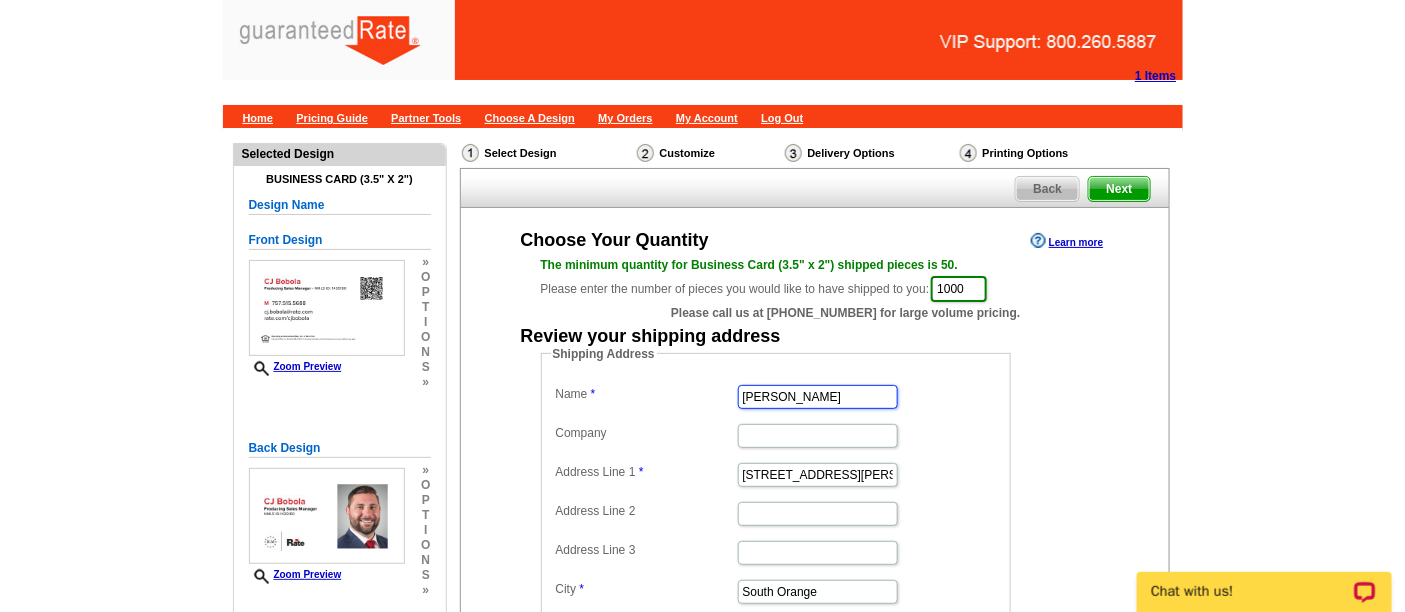 click on "Shipping Address
Name
[PERSON_NAME]
Company
Address Line 1
[STREET_ADDRESS][PERSON_NAME]
Address Line 3
City
[GEOGRAPHIC_DATA]
[US_STATE]
[US_STATE]
[US_STATE]
[US_STATE]
[US_STATE]
[US_STATE]
[US_STATE]
[US_STATE][GEOGRAPHIC_DATA]
[US_STATE]
[US_STATE]
[US_STATE]
[US_STATE]
[US_STATE]
[US_STATE]
[US_STATE]
[US_STATE]
[US_STATE]
[US_STATE]
[US_STATE]
[US_STATE]
[US_STATE]
[US_STATE]
[US_STATE]
[US_STATE]
[US_STATE]
[US_STATE]
[US_STATE]
[US_STATE]
[US_STATE]
[US_STATE]
[US_STATE]
[US_STATE]
[US_STATE]
[US_STATE]
[US_STATE]
[US_STATE]
[US_STATE]
[US_STATE]
[US_STATE]
[US_STATE]
[US_STATE]
[US_STATE]
[US_STATE]
[US_STATE]
[US_STATE]
[US_STATE]
[US_STATE][PERSON_NAME][US_STATE]
[US_STATE]
[US_STATE]
[US_STATE]
Zip
07079" at bounding box center [776, 527] 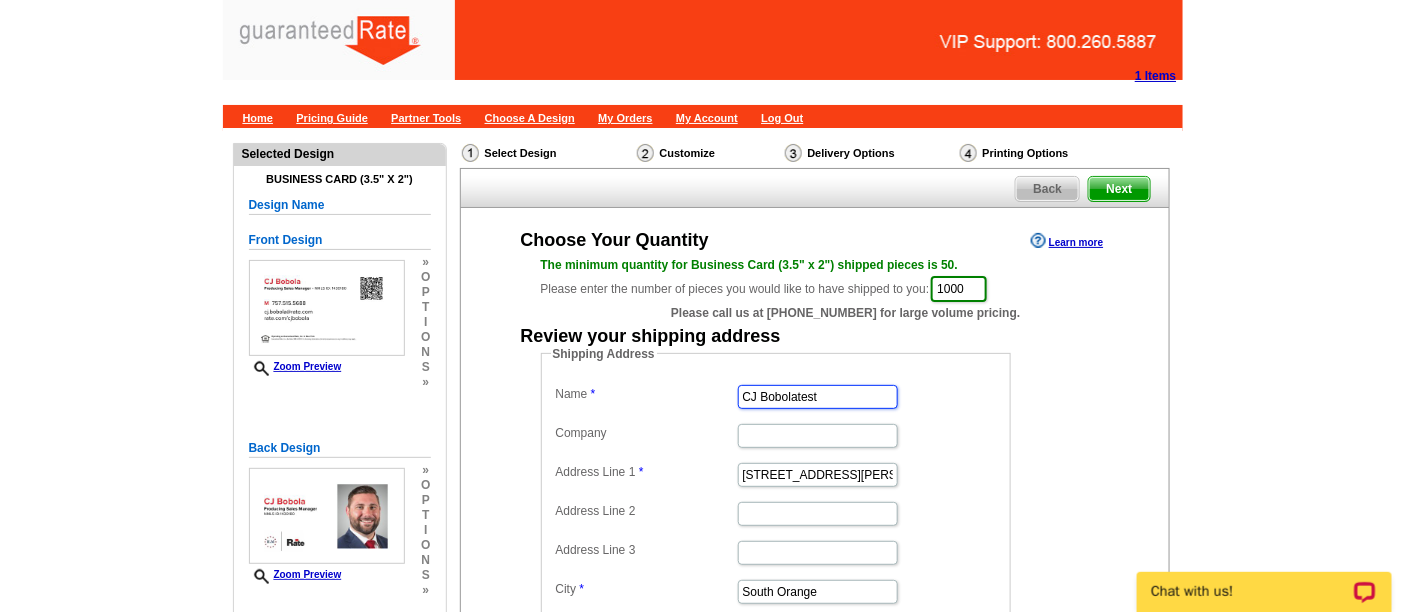 type on "CJ Bobolatest" 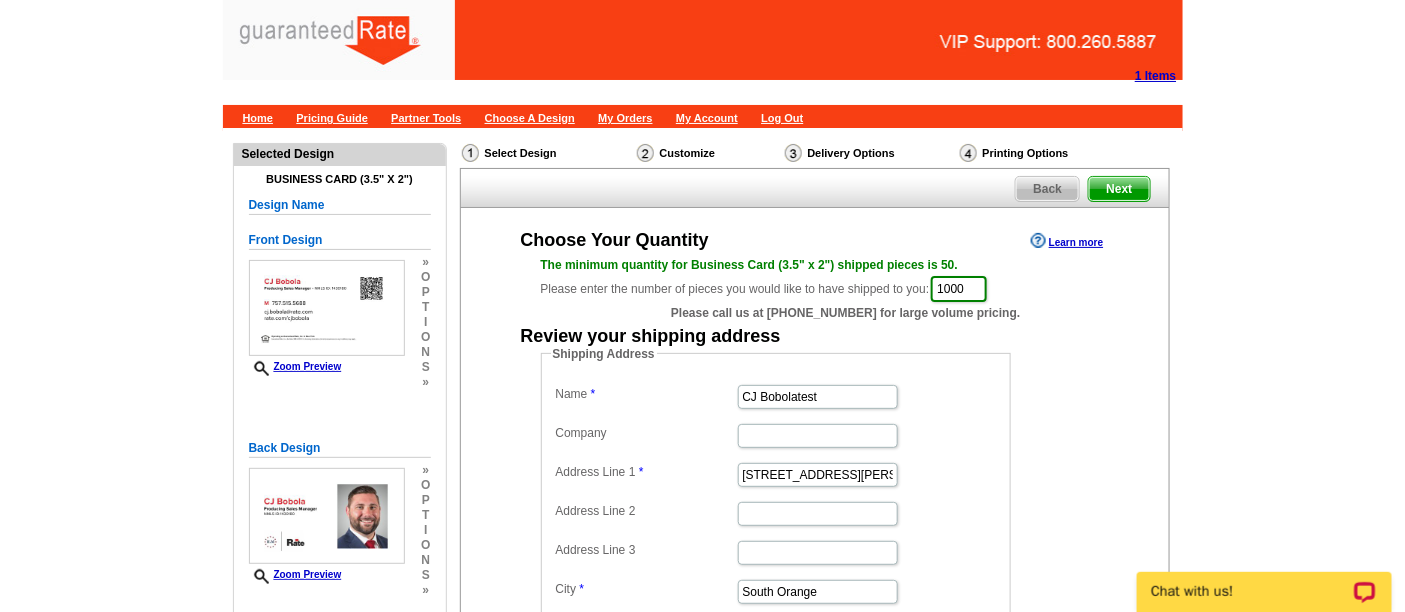 scroll, scrollTop: 0, scrollLeft: 0, axis: both 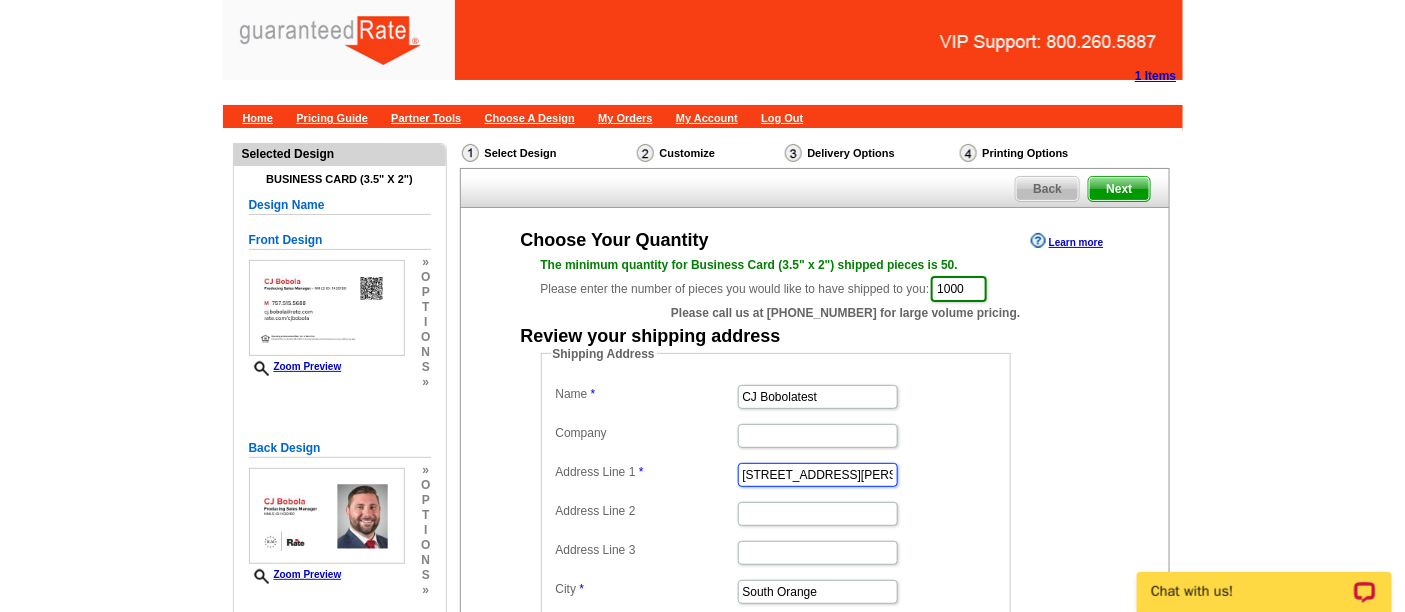 drag, startPoint x: 827, startPoint y: 471, endPoint x: 713, endPoint y: 460, distance: 114.52947 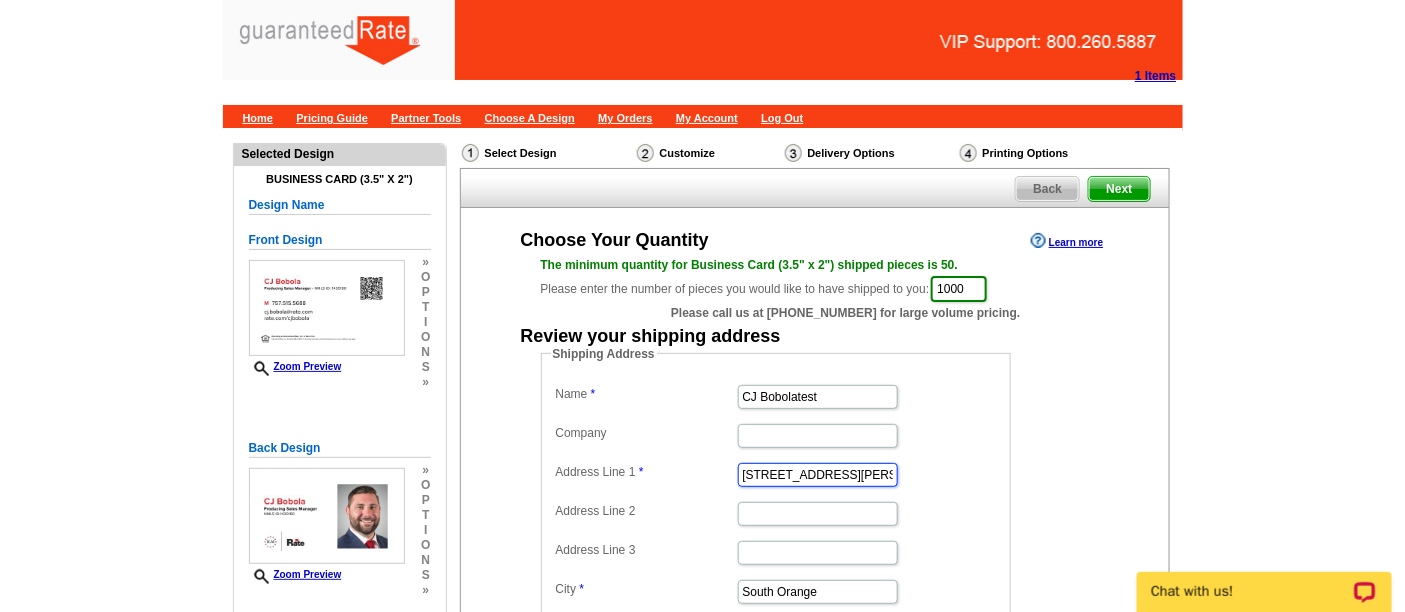 click on "[STREET_ADDRESS][PERSON_NAME]" at bounding box center (776, 473) 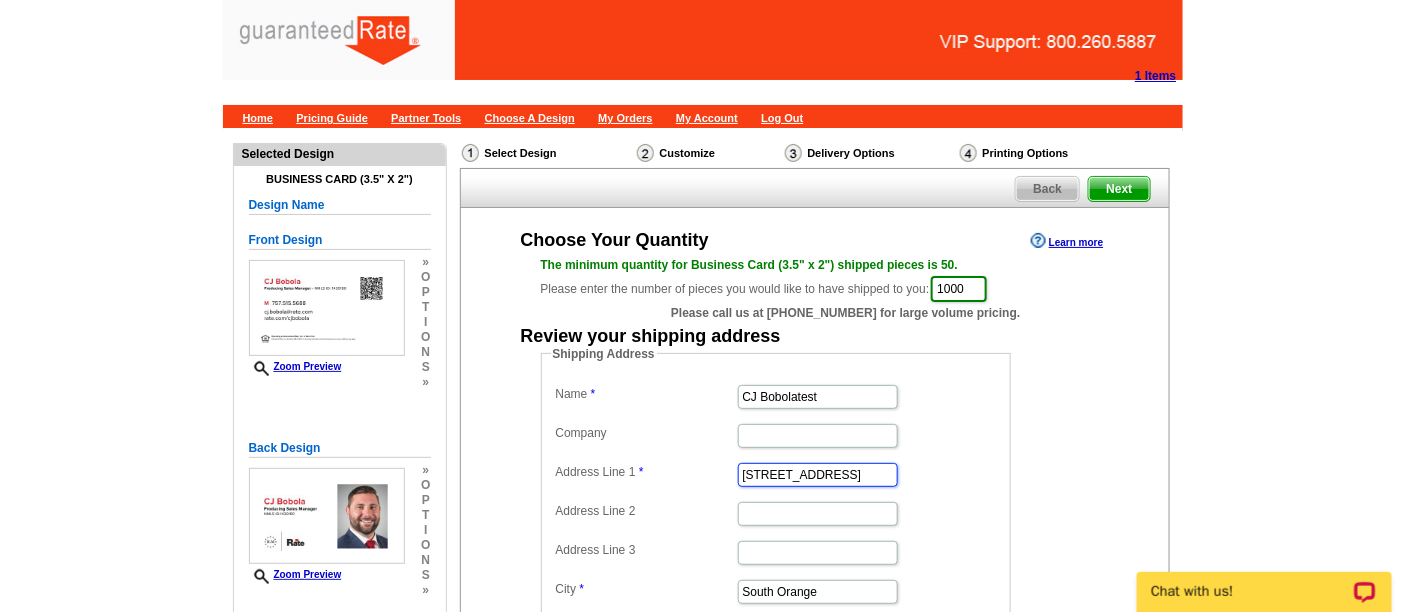 type on "[STREET_ADDRESS]" 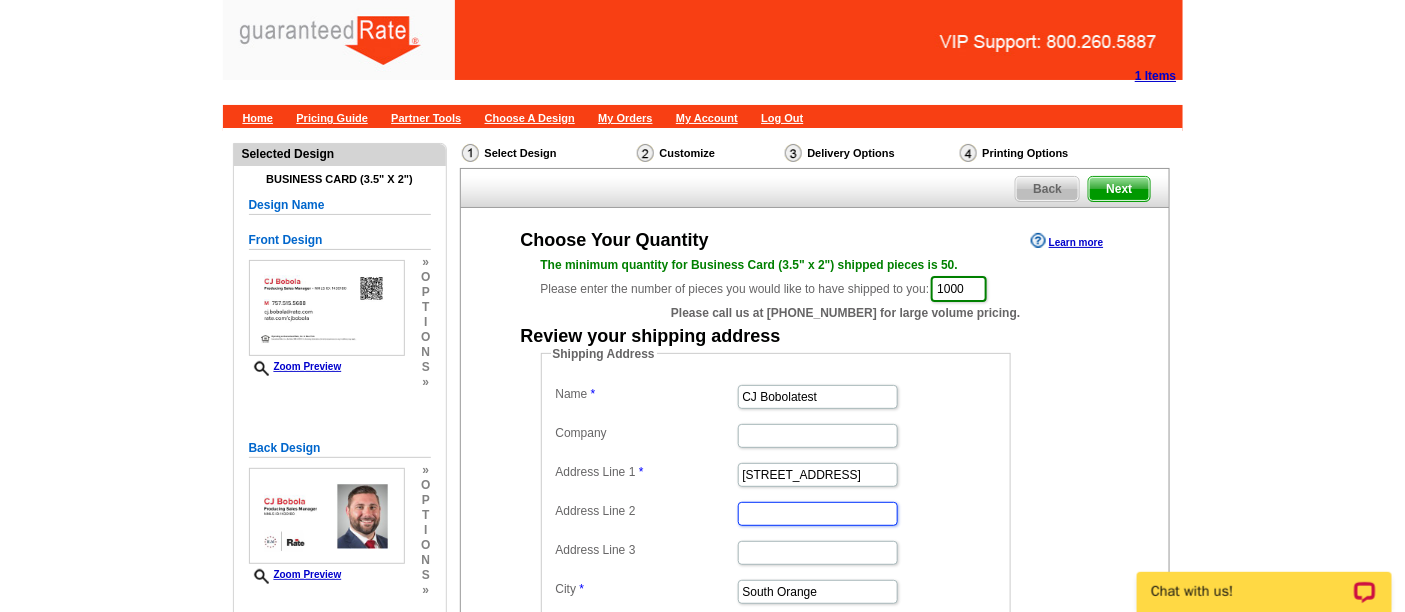 click on "Address Line 2" at bounding box center (818, 514) 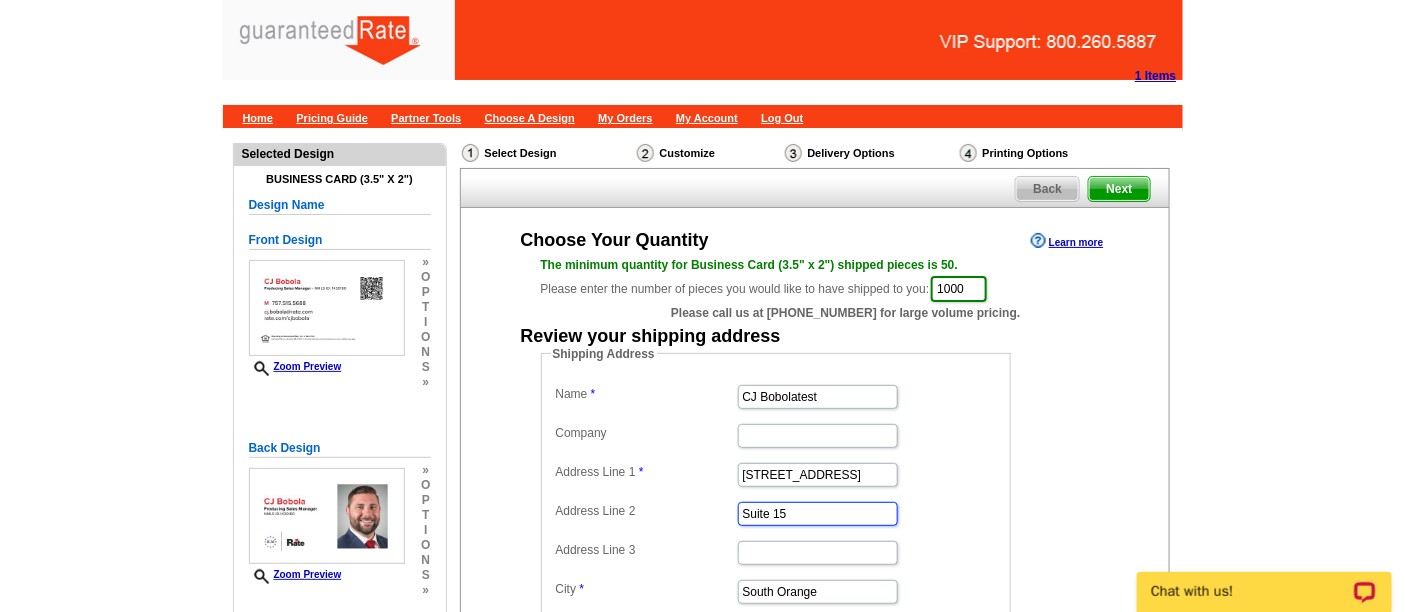 type on "Suite 15" 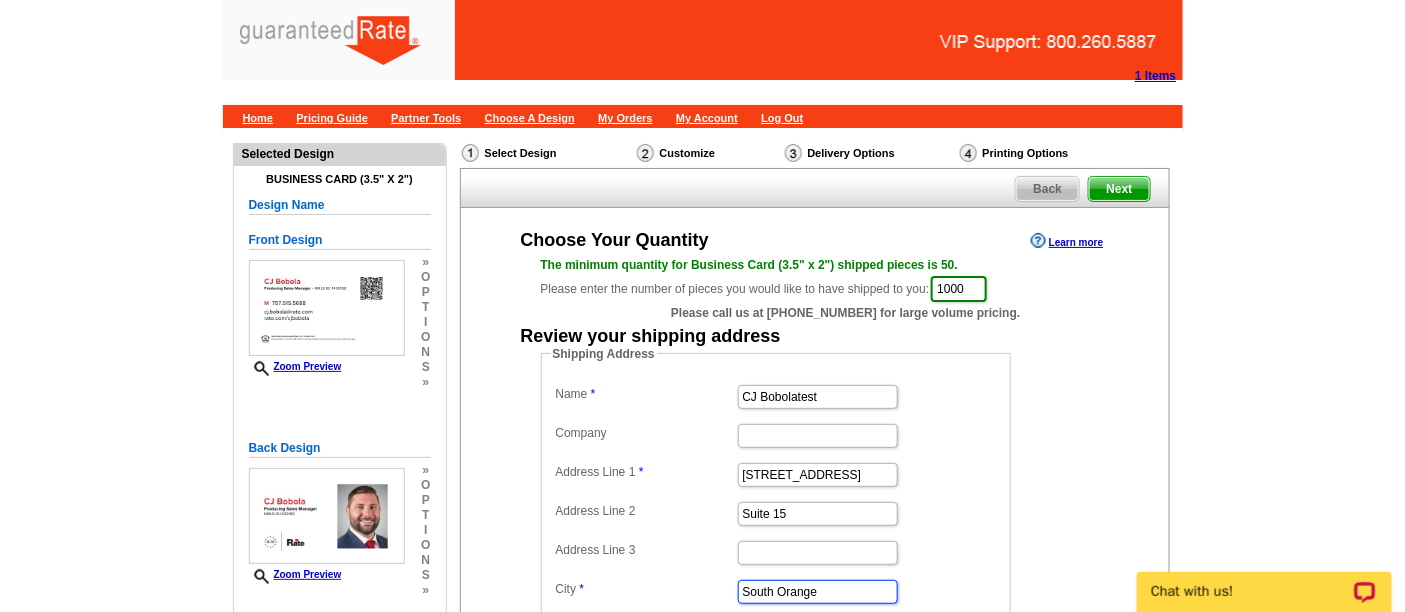 click on "South Orange" at bounding box center [818, 592] 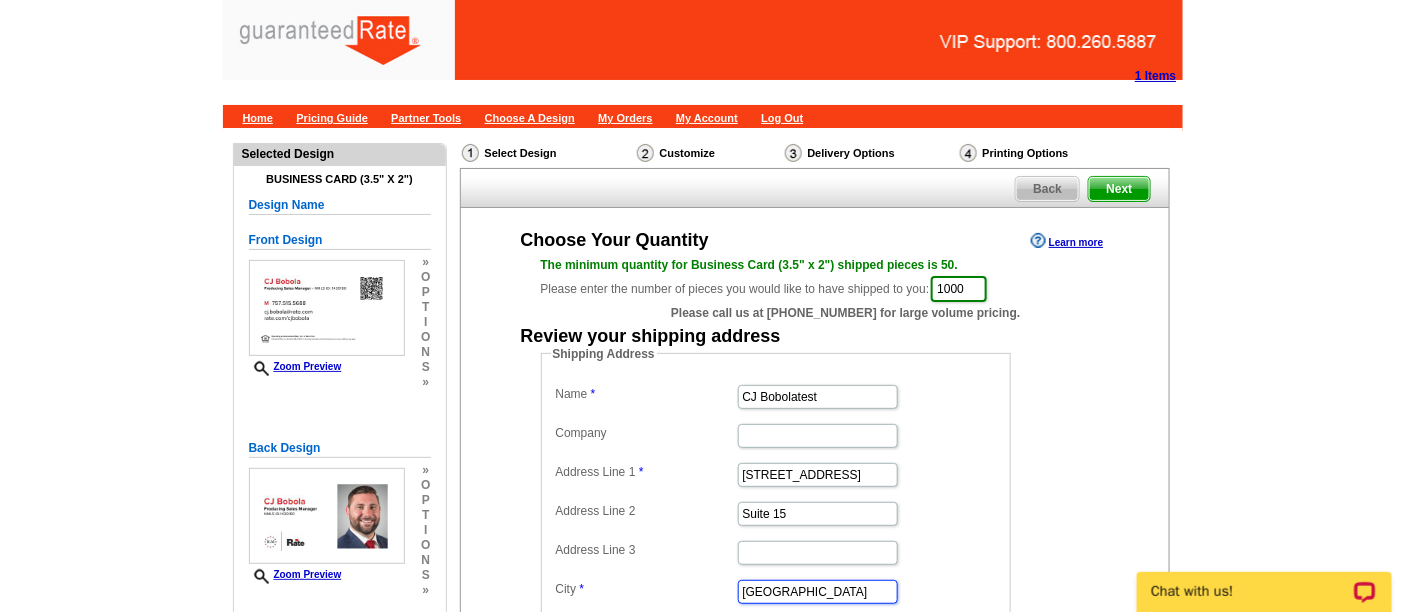 type on "[GEOGRAPHIC_DATA]" 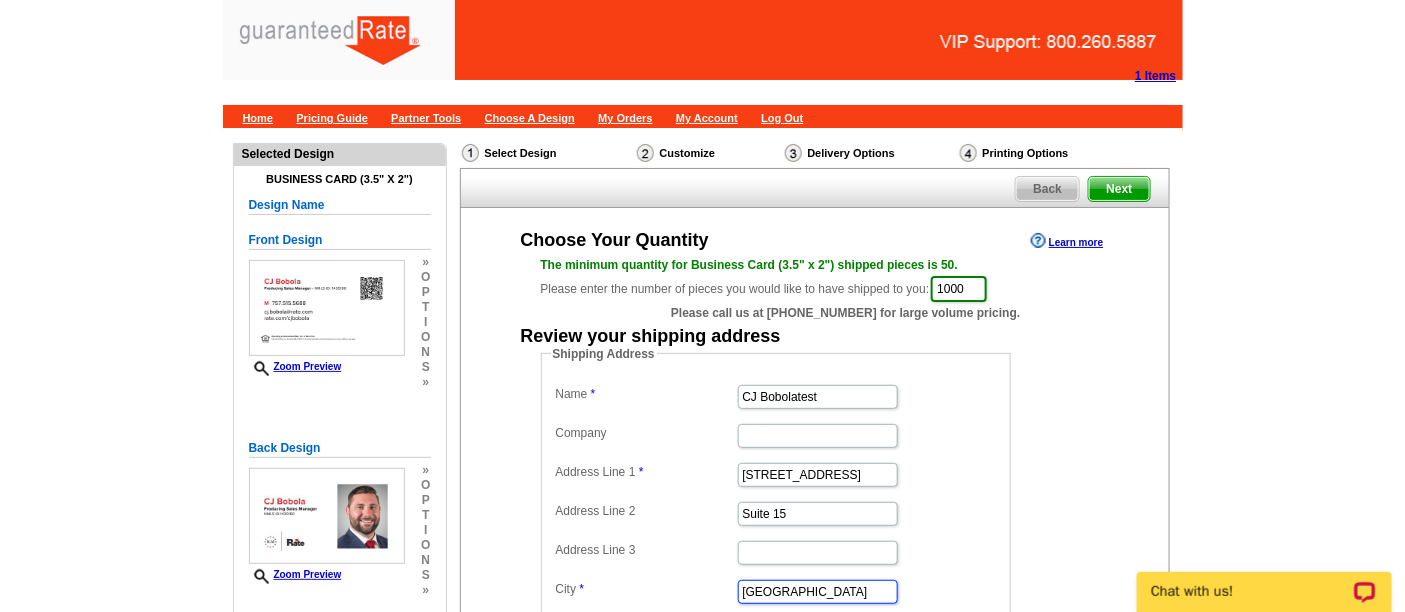 scroll, scrollTop: 222, scrollLeft: 0, axis: vertical 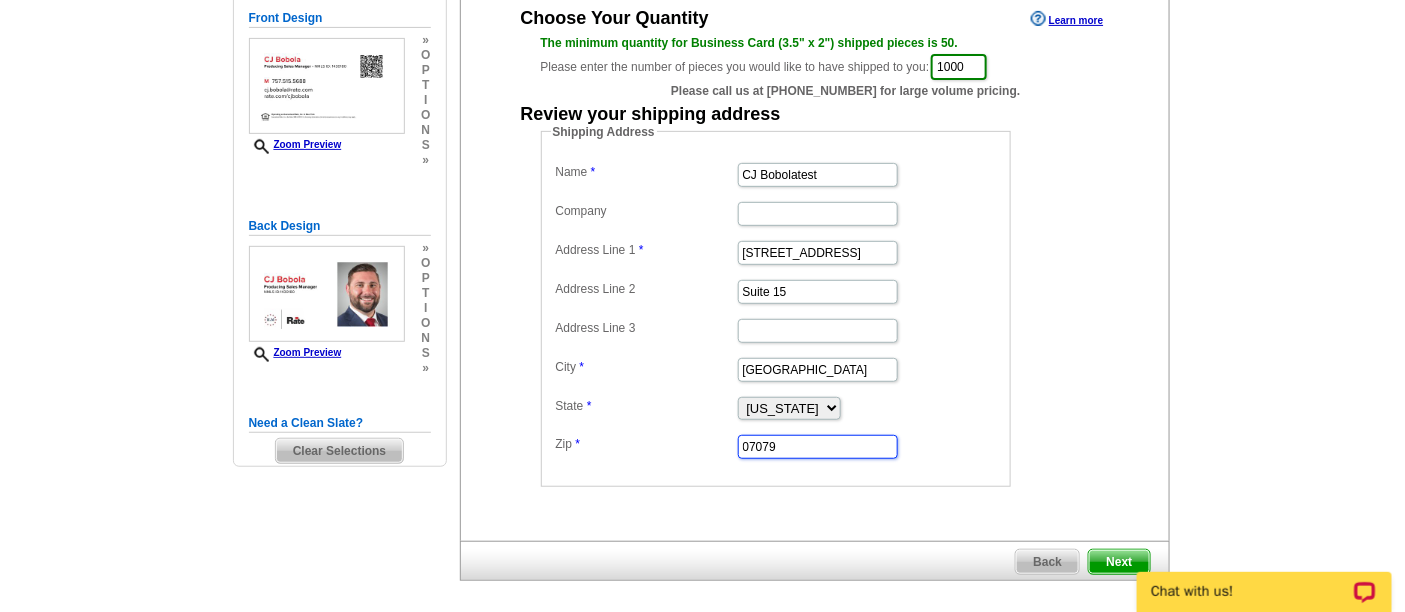 click on "07079" at bounding box center (818, 447) 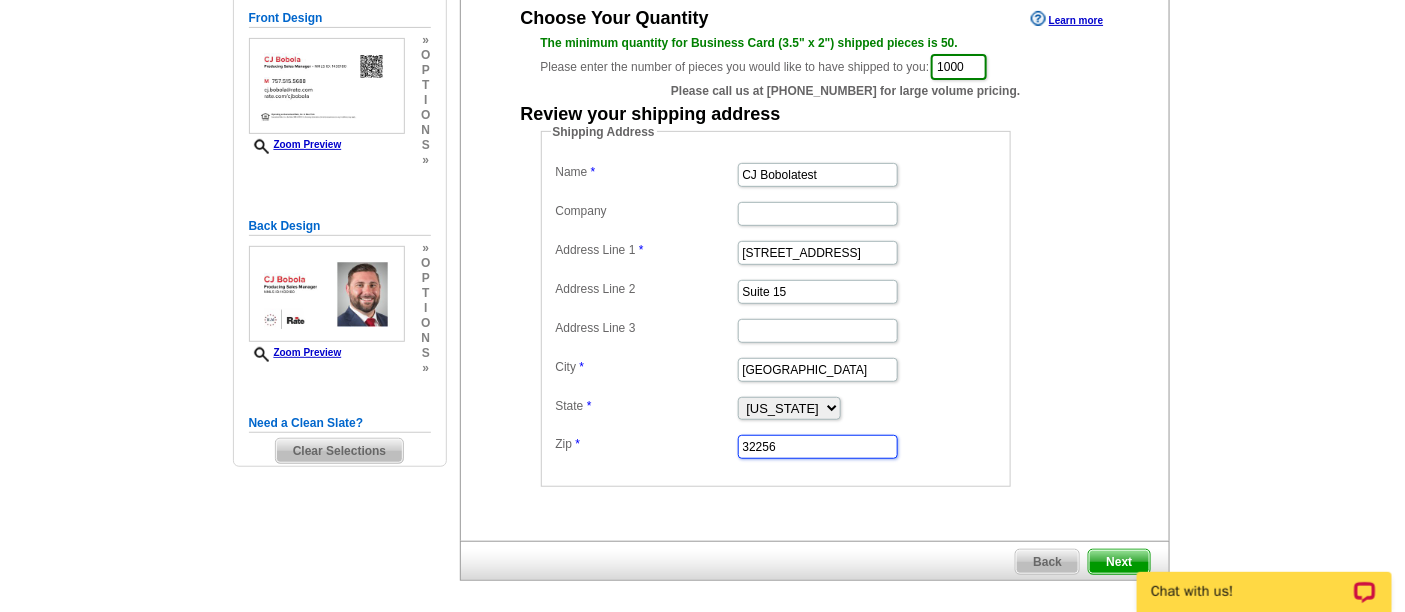 type on "32256" 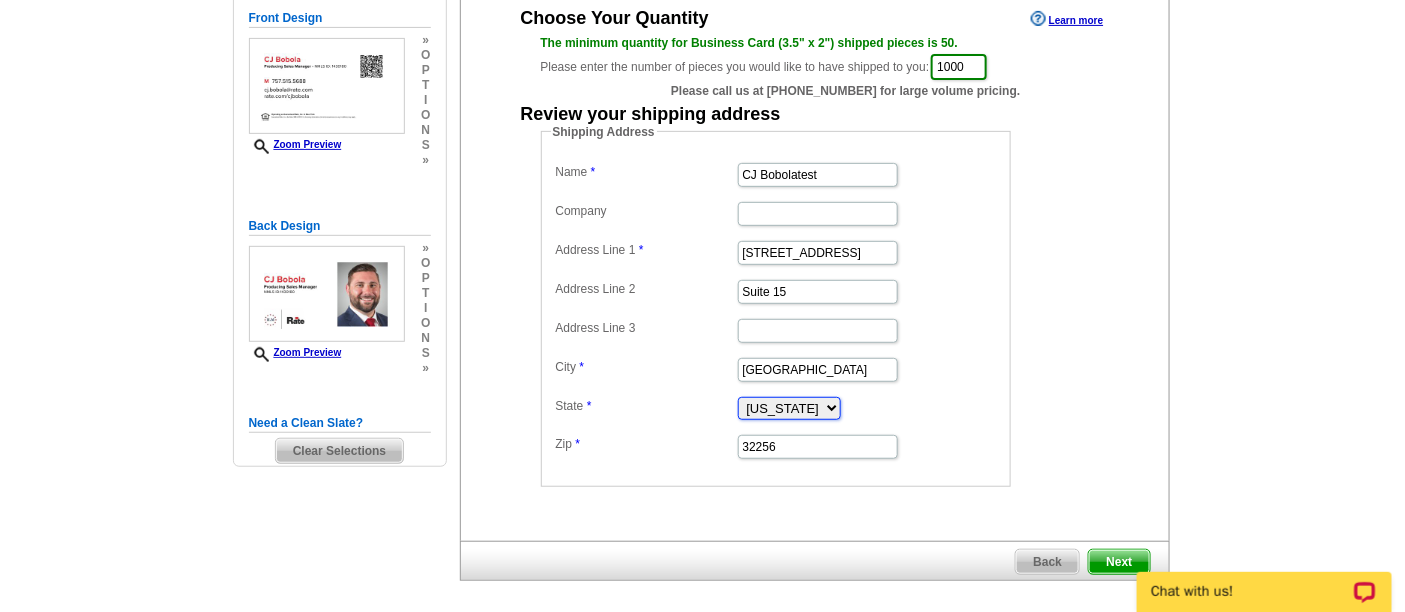 click on "[US_STATE]
[US_STATE]
[US_STATE]
[US_STATE]
[US_STATE]
[US_STATE]
[US_STATE]
[US_STATE][GEOGRAPHIC_DATA]
[US_STATE]
[US_STATE]
[US_STATE]
[US_STATE]
[US_STATE]
[US_STATE]
[US_STATE]
[US_STATE]
[US_STATE]
[US_STATE]
[US_STATE]
[US_STATE]
[US_STATE]
[US_STATE]
[US_STATE]
[US_STATE]
[US_STATE]
[US_STATE]
[US_STATE]
[US_STATE]
[US_STATE]
[US_STATE]
[US_STATE]
[US_STATE]
[US_STATE]
[US_STATE]
[US_STATE]
[US_STATE]
[US_STATE]
[US_STATE]
[US_STATE]
[US_STATE]
[US_STATE]
[US_STATE]
[US_STATE]
[US_STATE]
[US_STATE]
[US_STATE]
[US_STATE][PERSON_NAME][US_STATE]
[US_STATE]
[US_STATE]
[US_STATE]" at bounding box center [789, 408] 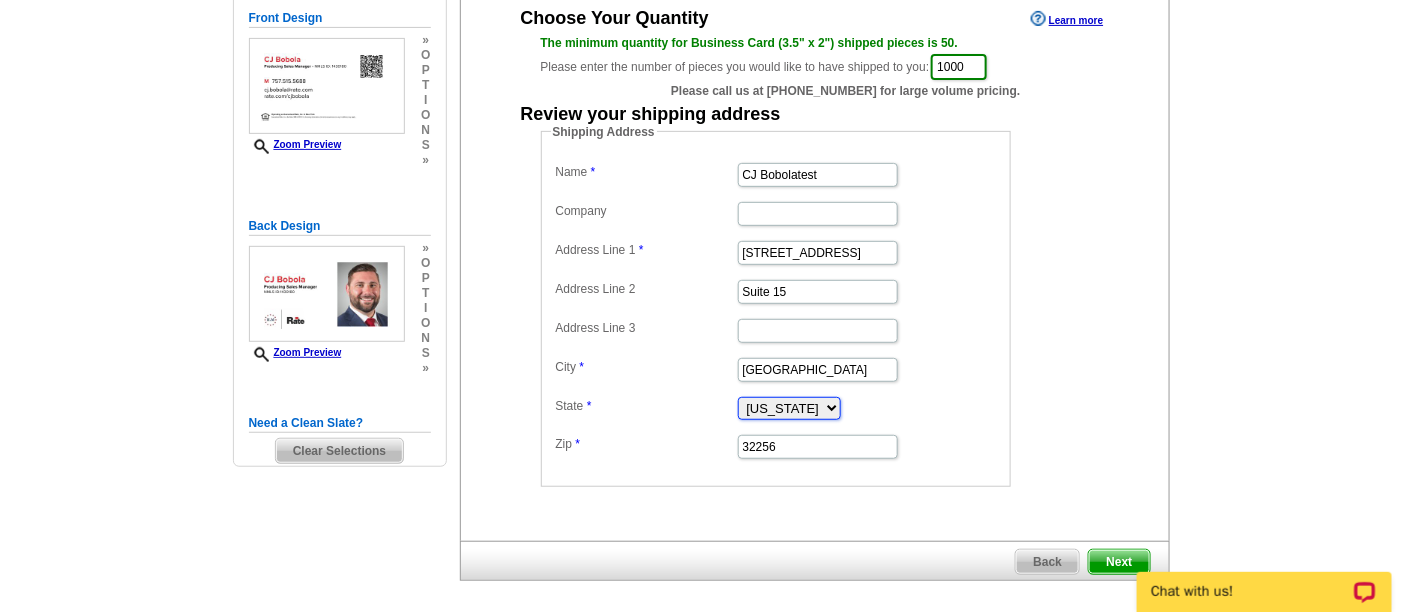 select on "FL" 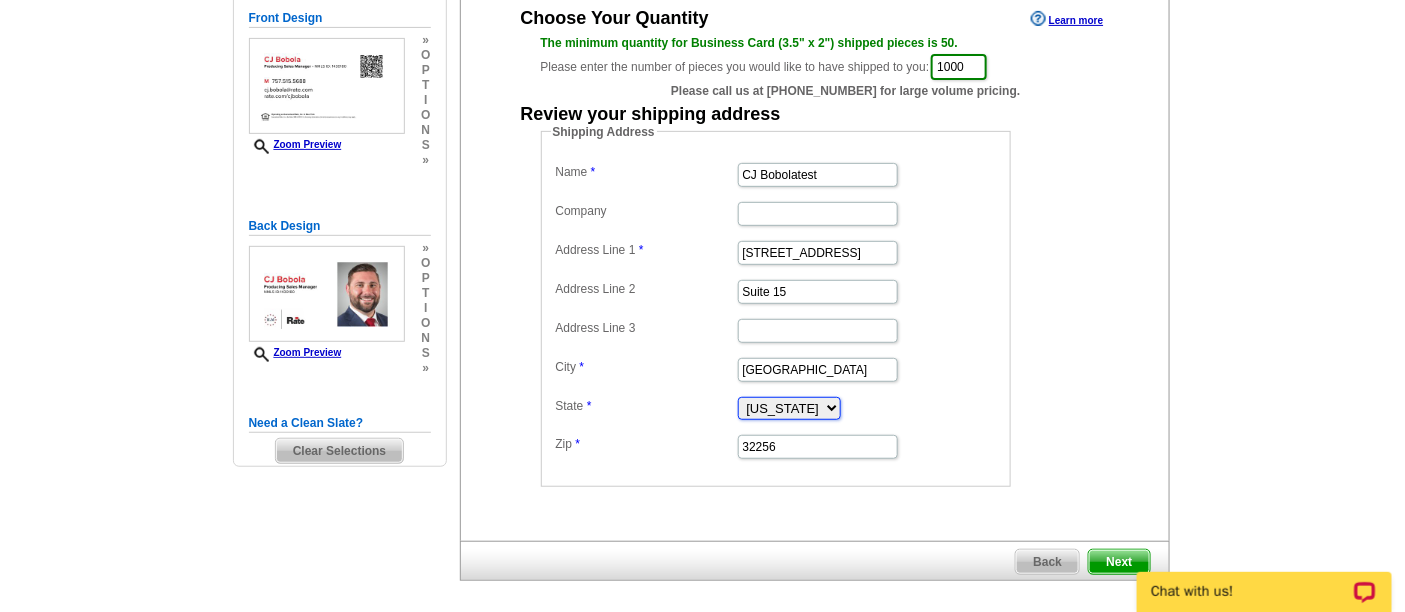 click on "[US_STATE]
[US_STATE]
[US_STATE]
[US_STATE]
[US_STATE]
[US_STATE]
[US_STATE]
[US_STATE][GEOGRAPHIC_DATA]
[US_STATE]
[US_STATE]
[US_STATE]
[US_STATE]
[US_STATE]
[US_STATE]
[US_STATE]
[US_STATE]
[US_STATE]
[US_STATE]
[US_STATE]
[US_STATE]
[US_STATE]
[US_STATE]
[US_STATE]
[US_STATE]
[US_STATE]
[US_STATE]
[US_STATE]
[US_STATE]
[US_STATE]
[US_STATE]
[US_STATE]
[US_STATE]
[US_STATE]
[US_STATE]
[US_STATE]
[US_STATE]
[US_STATE]
[US_STATE]
[US_STATE]
[US_STATE]
[US_STATE]
[US_STATE]
[US_STATE]
[US_STATE]
[US_STATE]
[US_STATE]
[US_STATE][PERSON_NAME][US_STATE]
[US_STATE]
[US_STATE]
[US_STATE]" at bounding box center (789, 408) 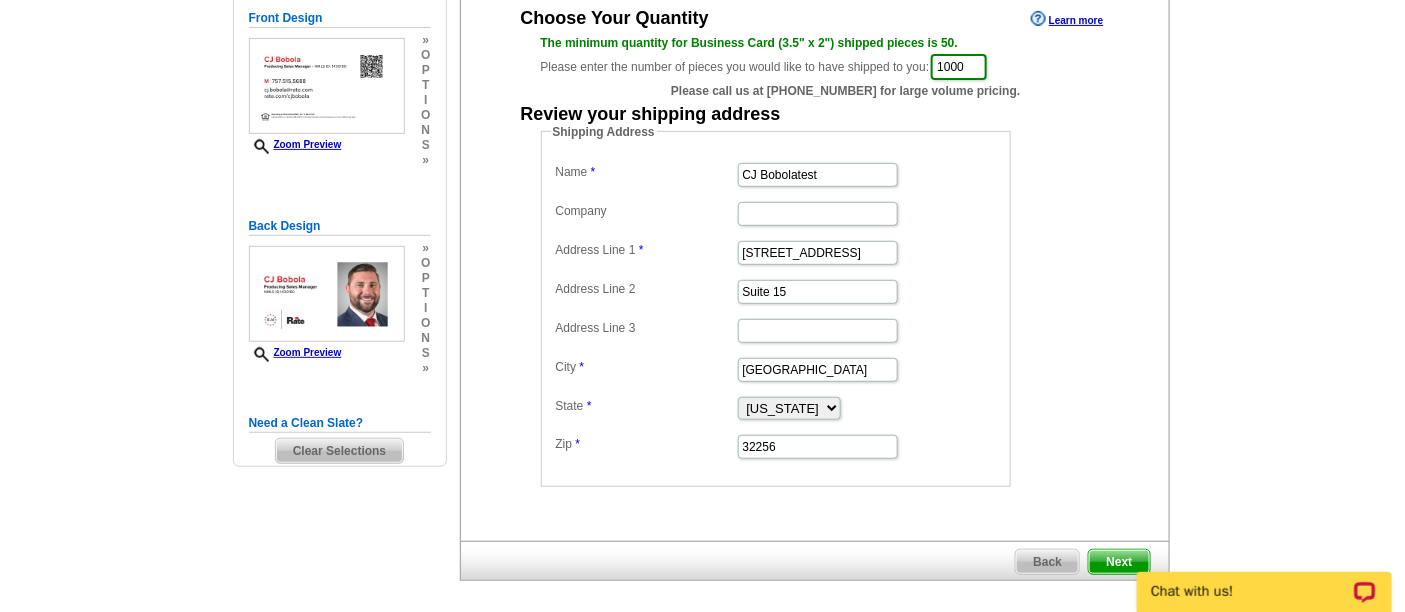 click on "Next" at bounding box center (1119, 562) 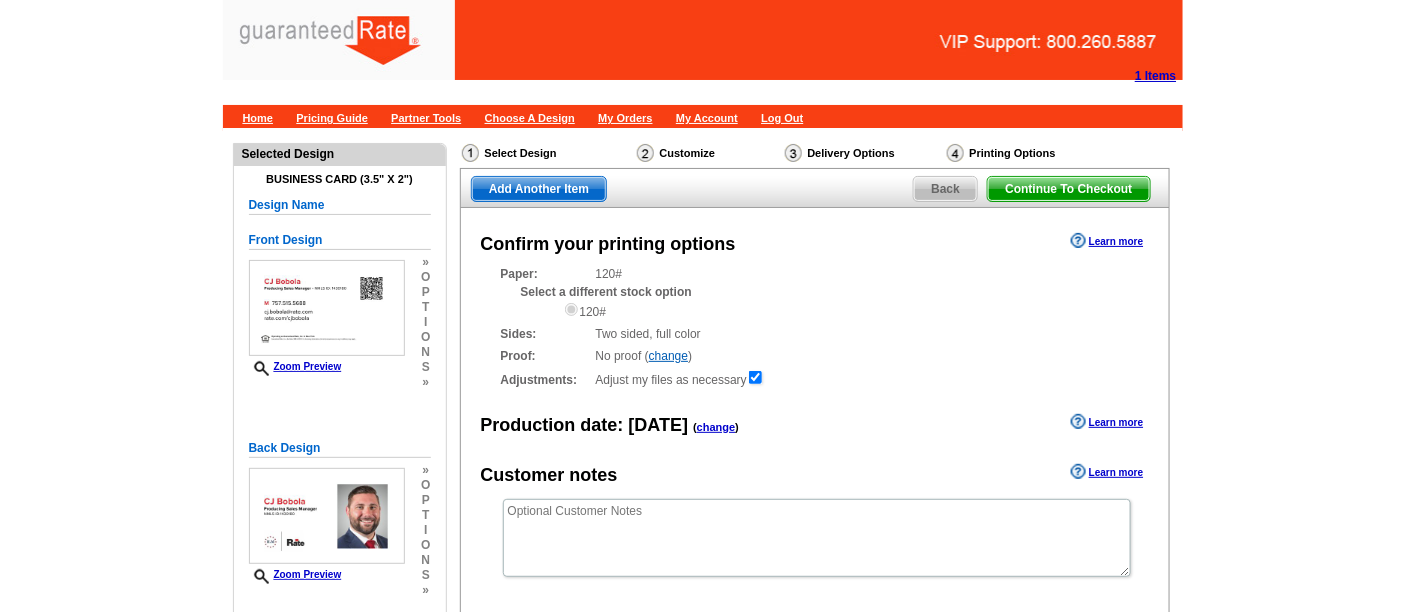 scroll, scrollTop: 319, scrollLeft: 0, axis: vertical 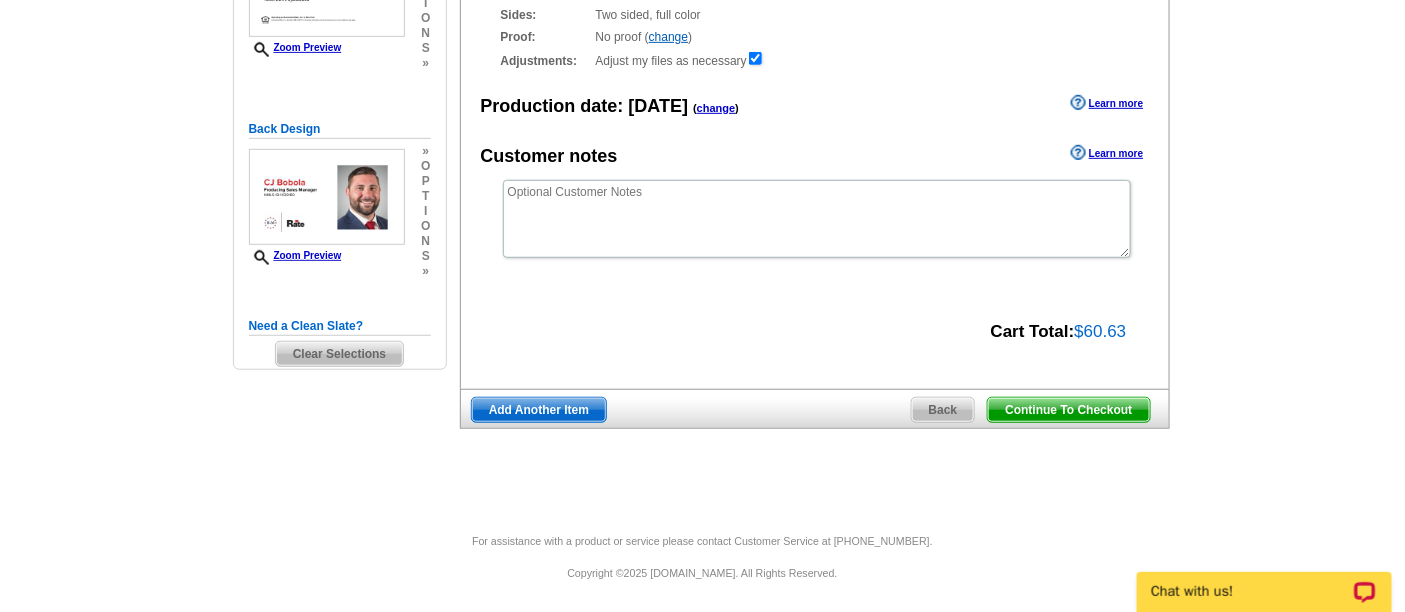 click on "Continue To Checkout" at bounding box center (1068, 410) 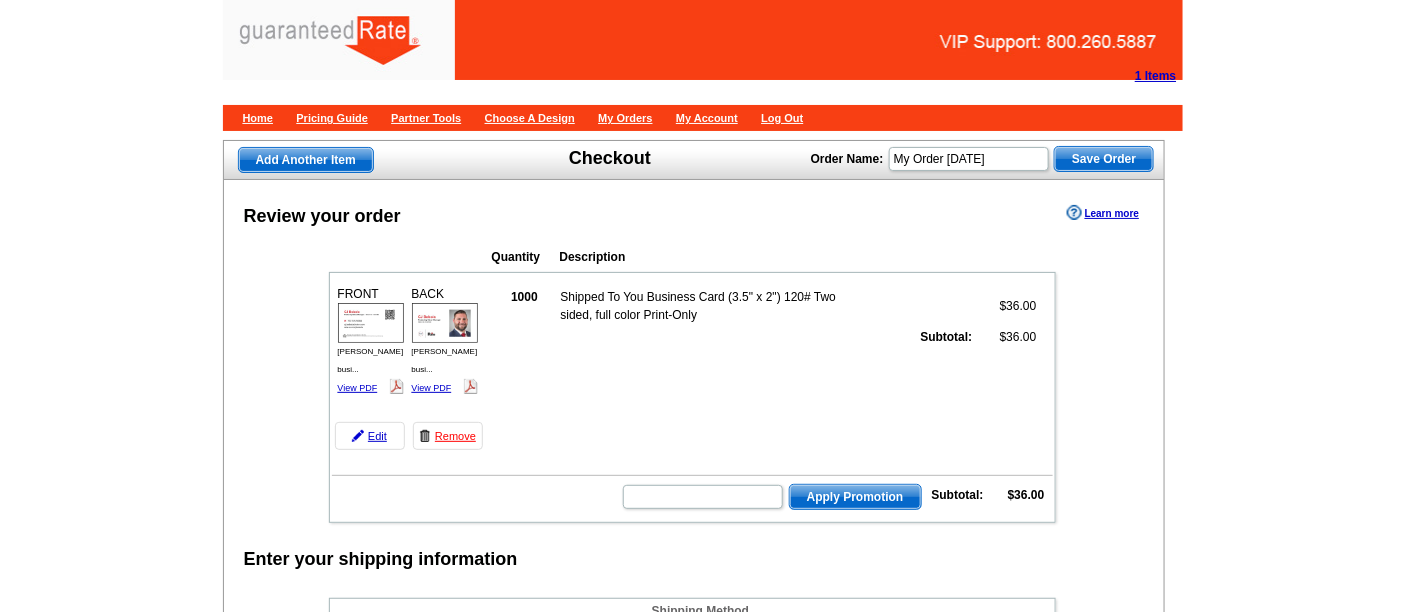 scroll, scrollTop: 555, scrollLeft: 0, axis: vertical 